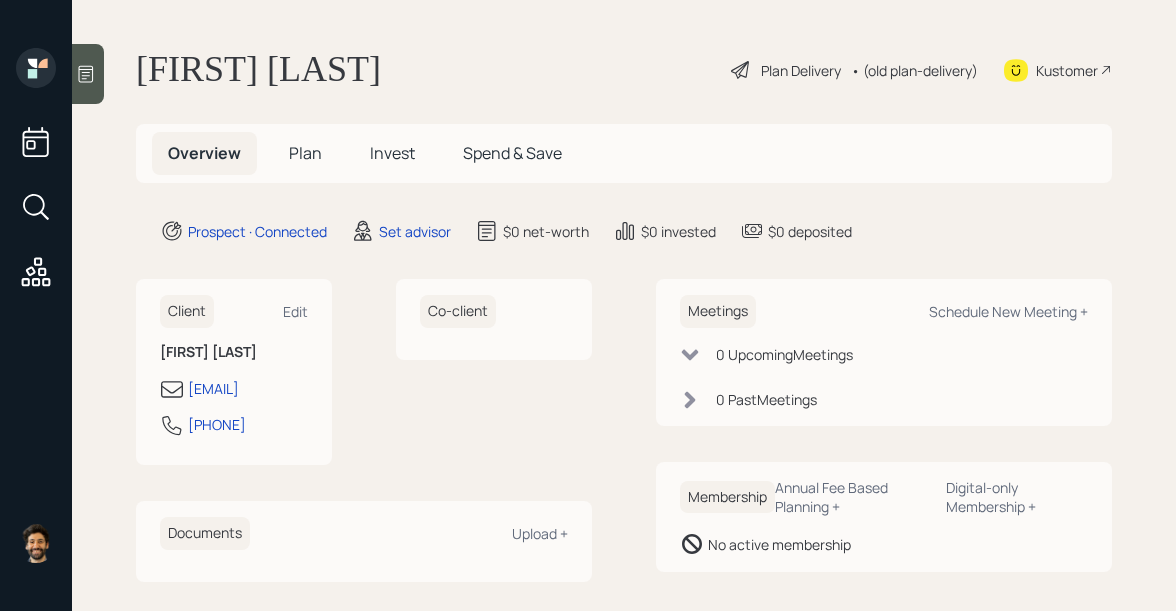 scroll, scrollTop: 0, scrollLeft: 0, axis: both 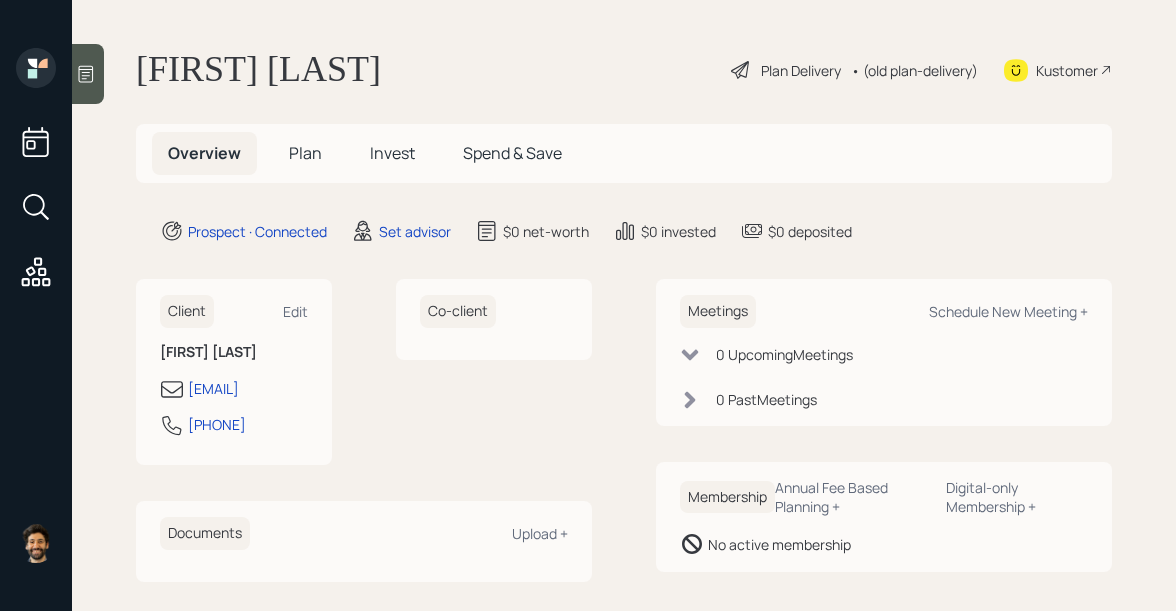 click on "Invest" at bounding box center [305, 153] 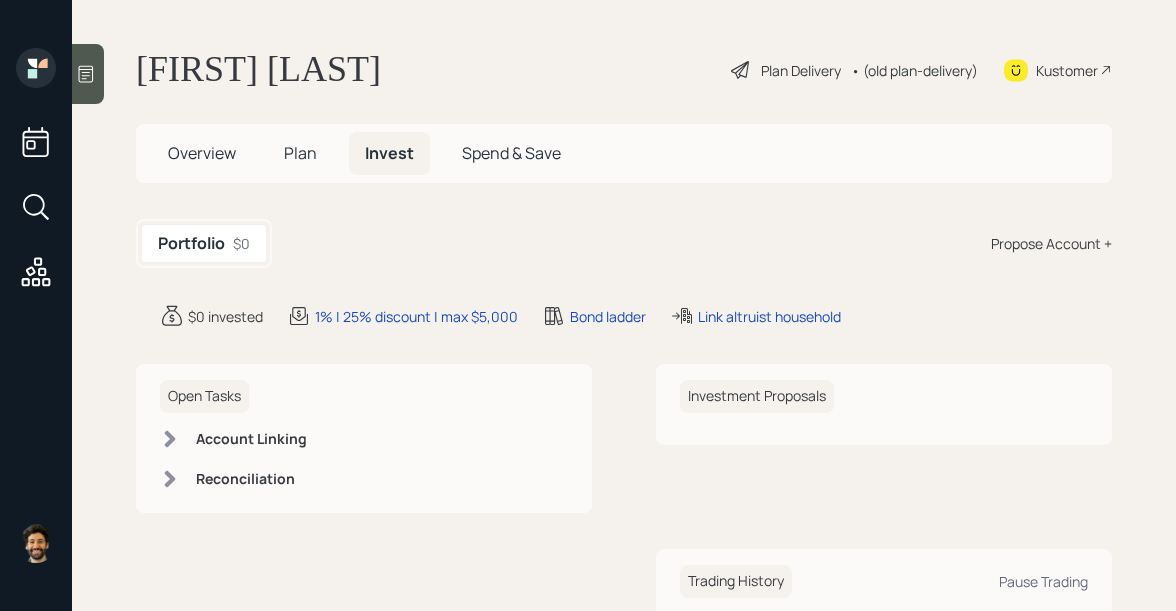 click on "Plan" at bounding box center [202, 153] 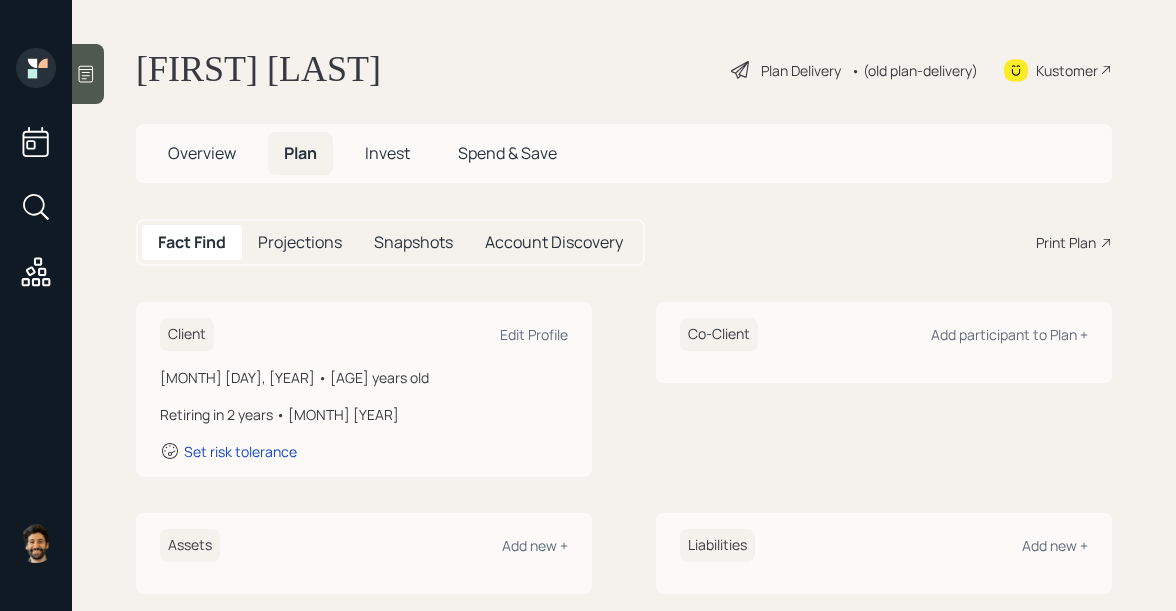 click on "Overview" at bounding box center (202, 153) 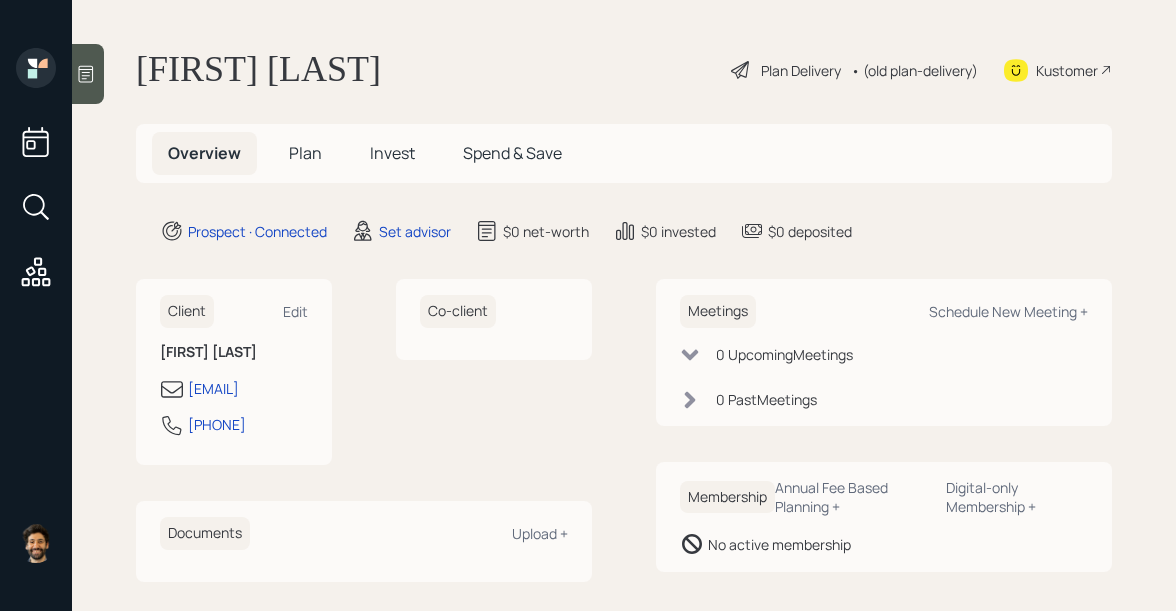 click on "Plan" at bounding box center [305, 153] 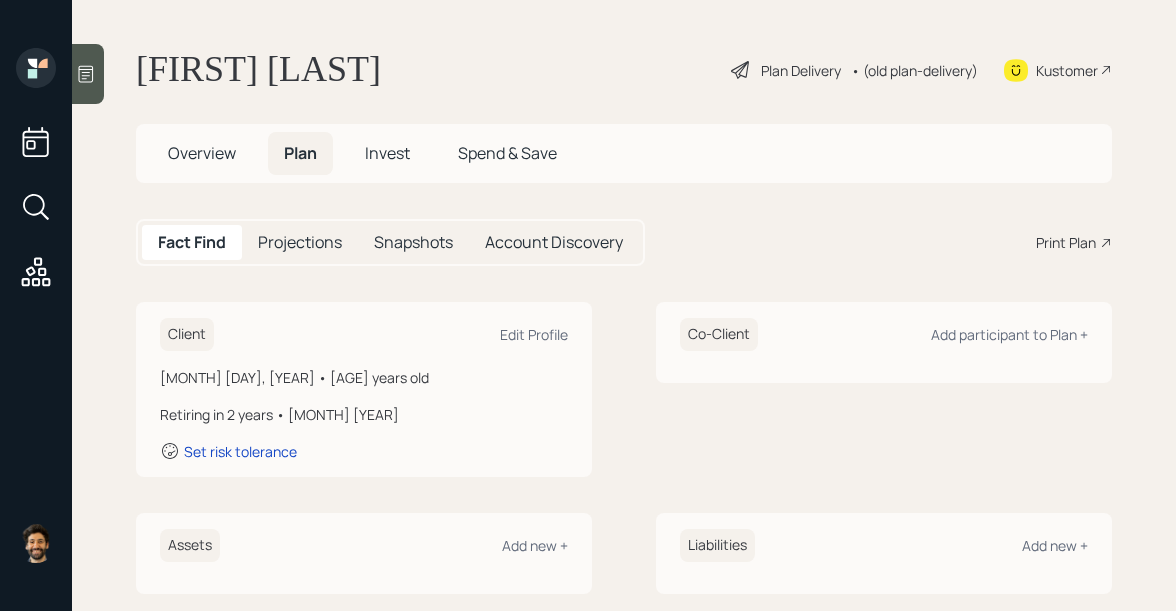 click on "Fact Find Projections Snapshots Account Discovery" at bounding box center [390, 242] 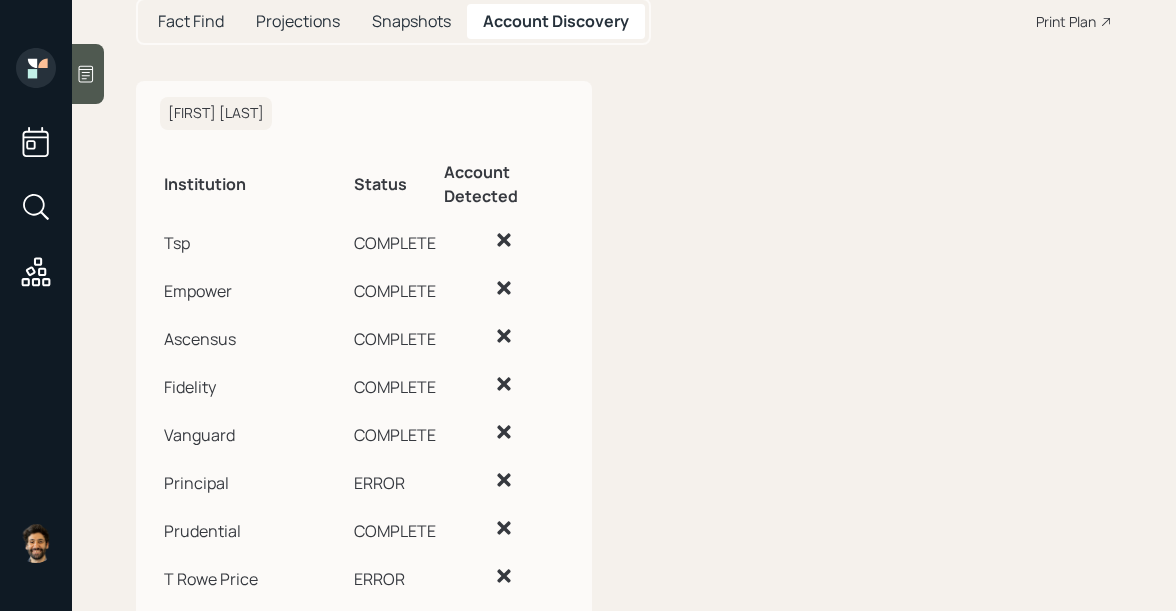 scroll, scrollTop: 440, scrollLeft: 0, axis: vertical 